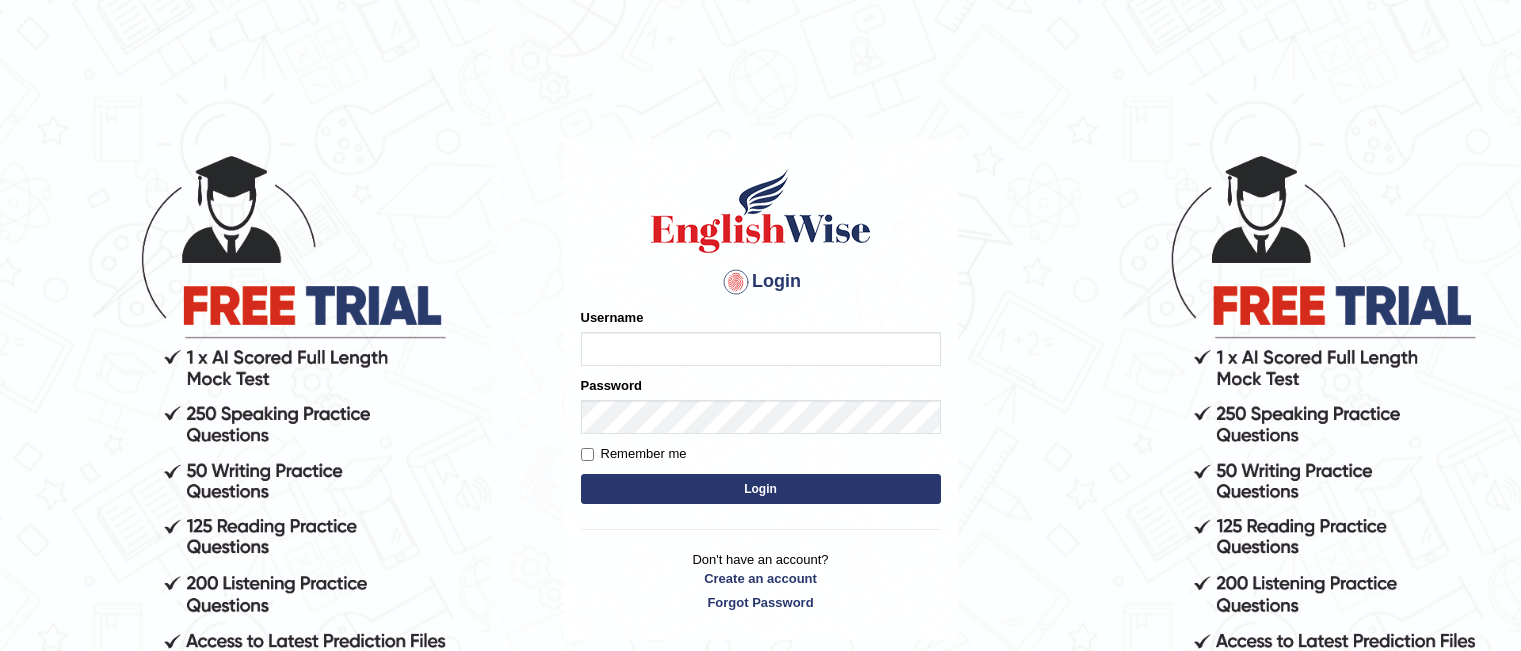 scroll, scrollTop: 0, scrollLeft: 0, axis: both 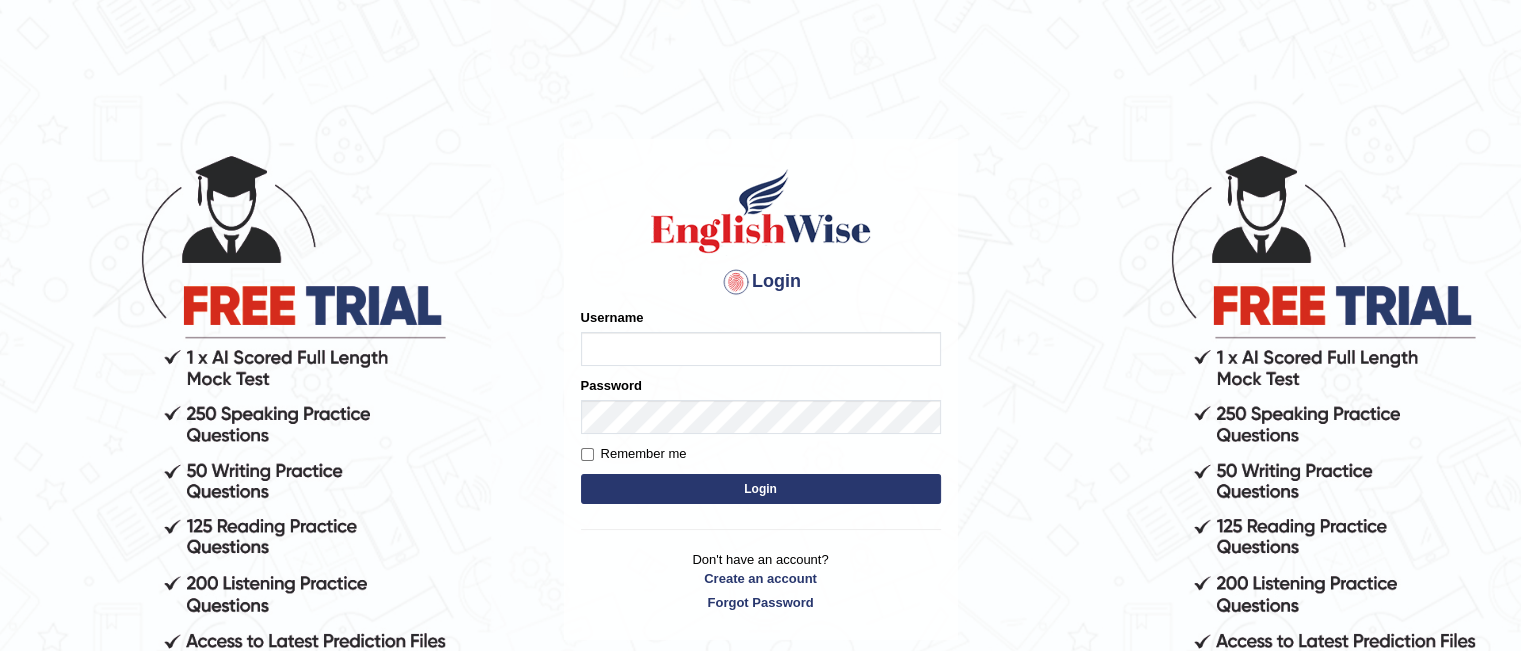 click on "Login
Please fix the following errors:
Username
Password
Remember me
Login
Don't have an account?
Create an account
Forgot Password
2025 ©  English Wise.  All Rights Reserved  Back to English Wise" at bounding box center [760, 401] 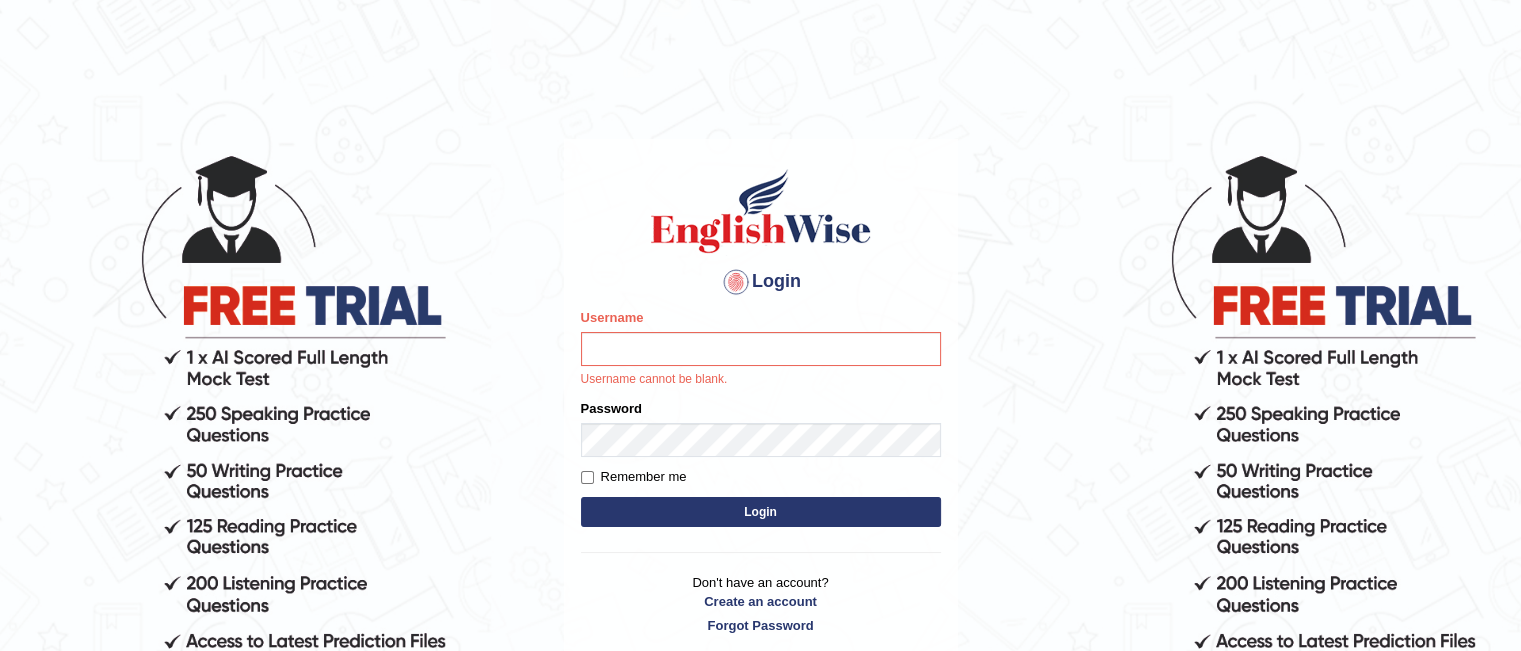 click on "Login
Please fix the following errors:
Username
Username cannot be blank.
Password
Remember me
Login
Don't have an account?
Create an account
Forgot Password
2025 ©  English Wise.  All Rights Reserved  Back to English Wise" at bounding box center (760, 401) 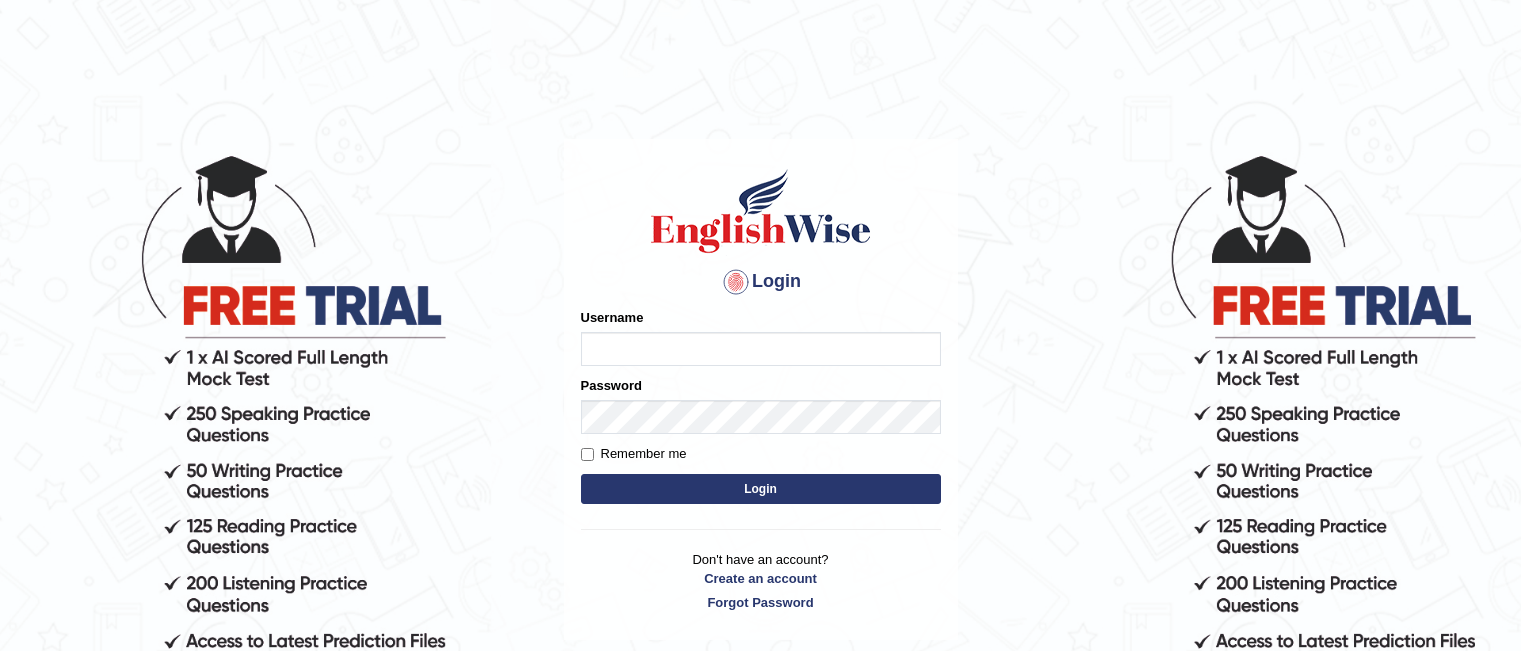 scroll, scrollTop: 0, scrollLeft: 0, axis: both 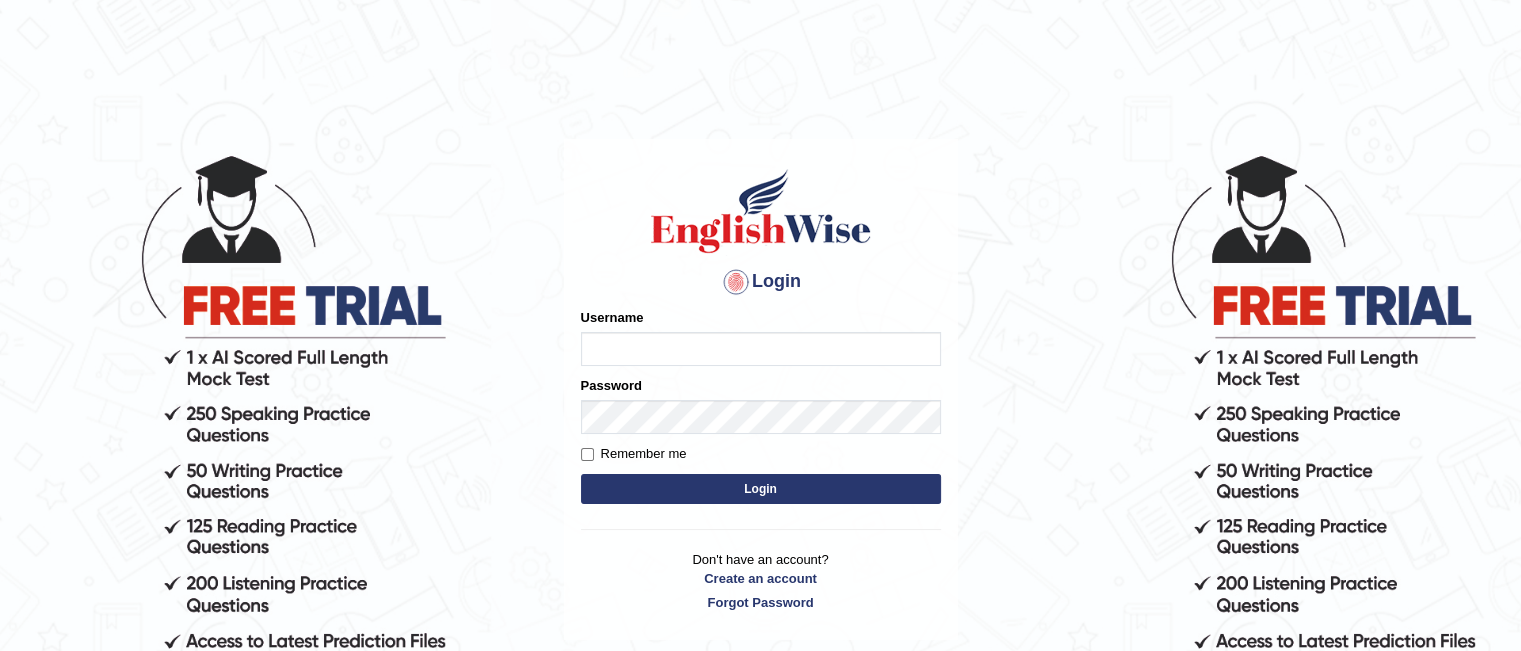 click on "Login
Please fix the following errors:
Username
Password
Remember me
Login
Don't have an account?
Create an account
Forgot Password
2025 ©  English Wise.  All Rights Reserved  Back to English Wise" at bounding box center [760, 401] 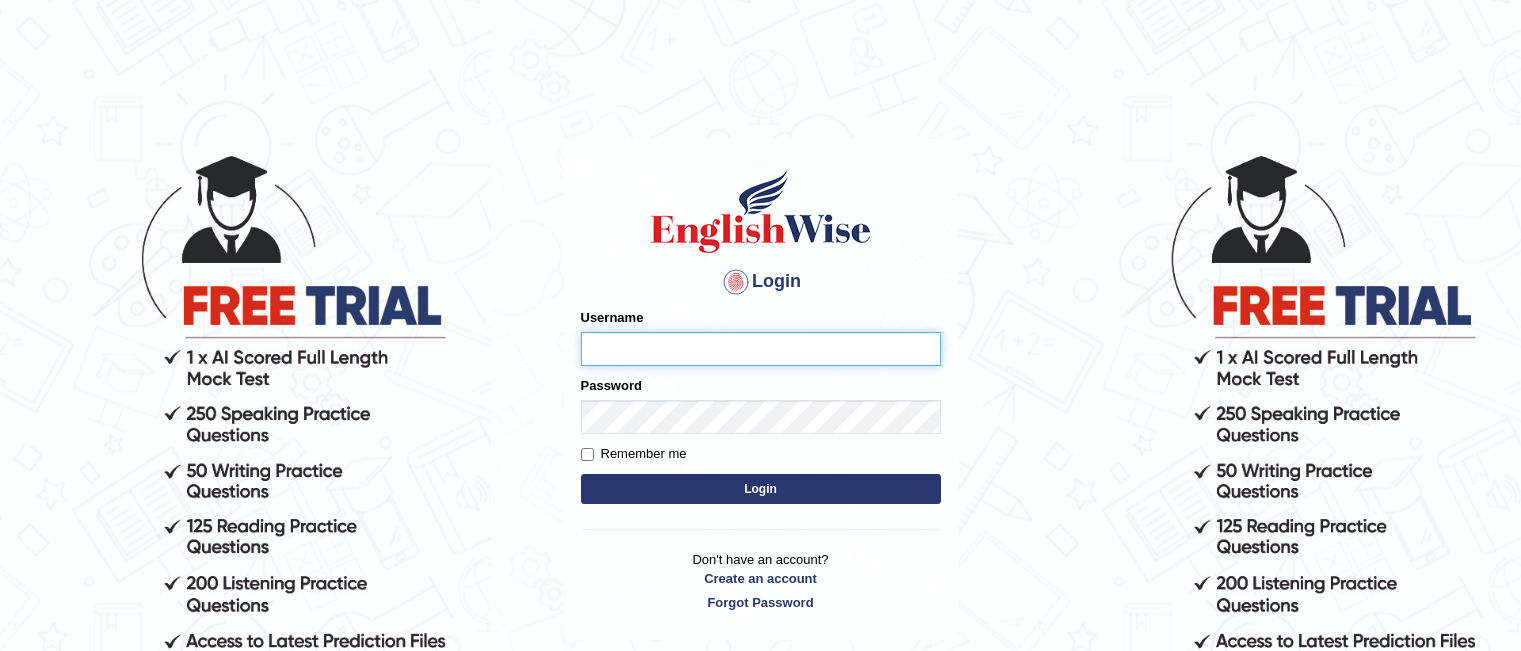 scroll, scrollTop: 0, scrollLeft: 0, axis: both 